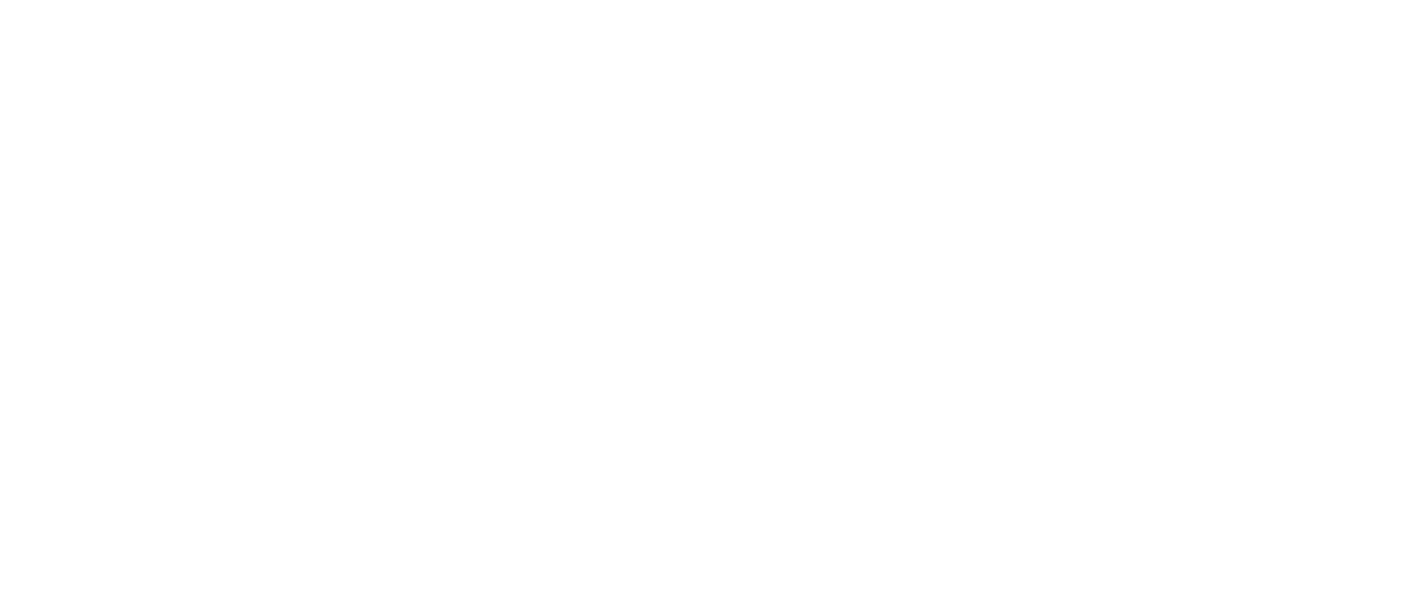 scroll, scrollTop: 0, scrollLeft: 0, axis: both 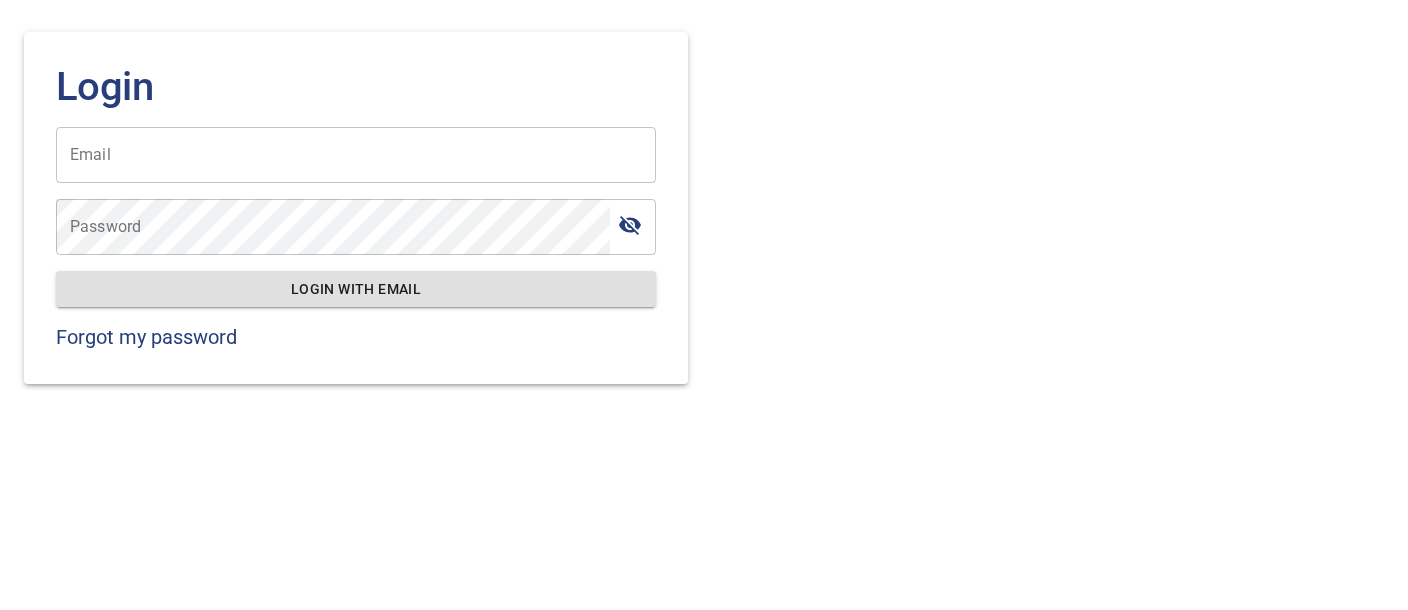 click on "Email" at bounding box center (356, 155) 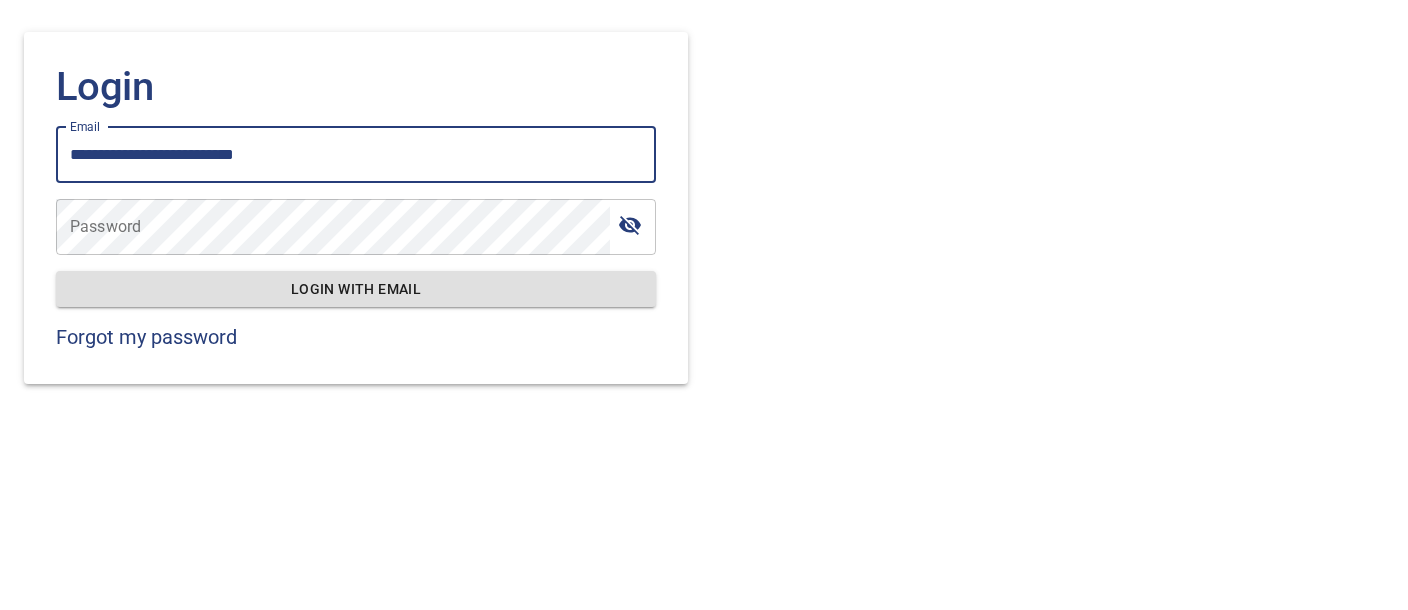 type on "**********" 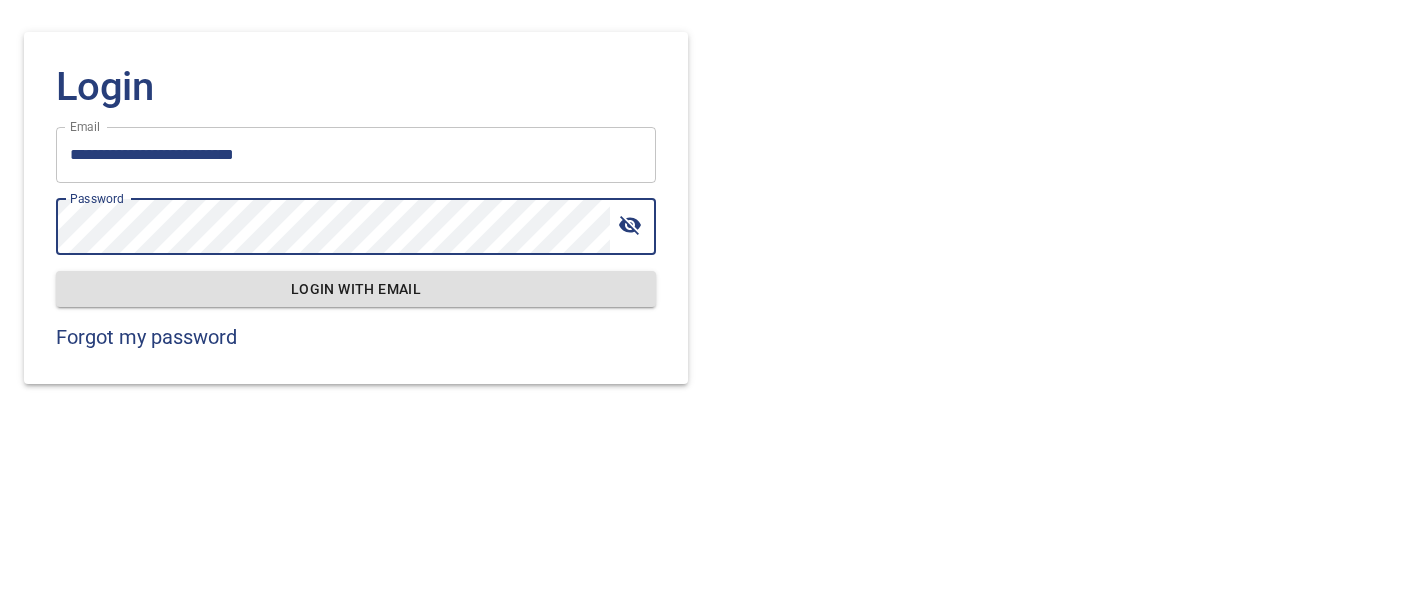 click on "Login with email" at bounding box center [356, 289] 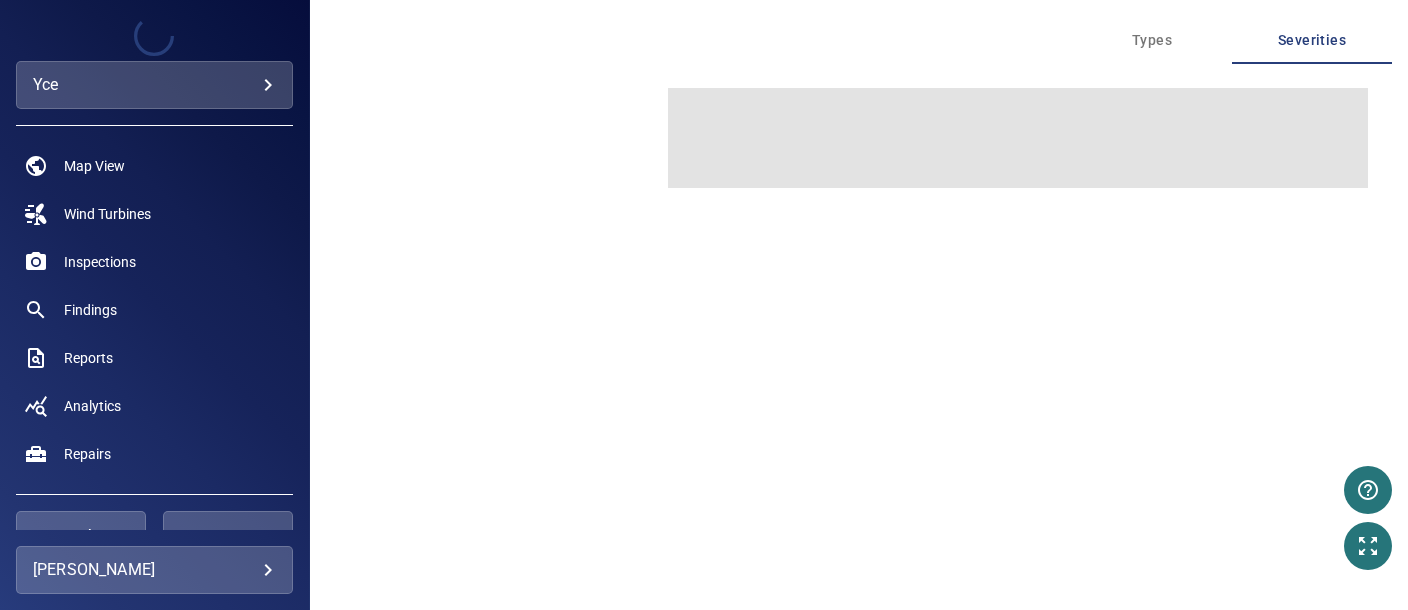 type on "***" 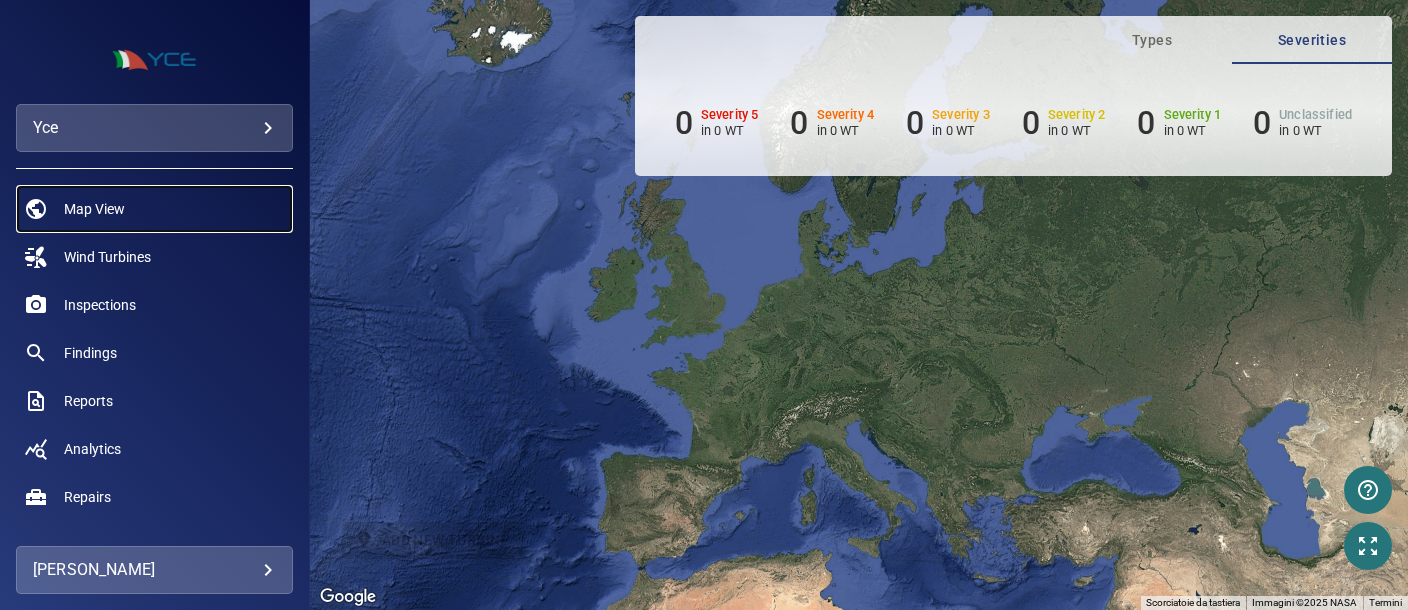 click on "Map View" at bounding box center (94, 209) 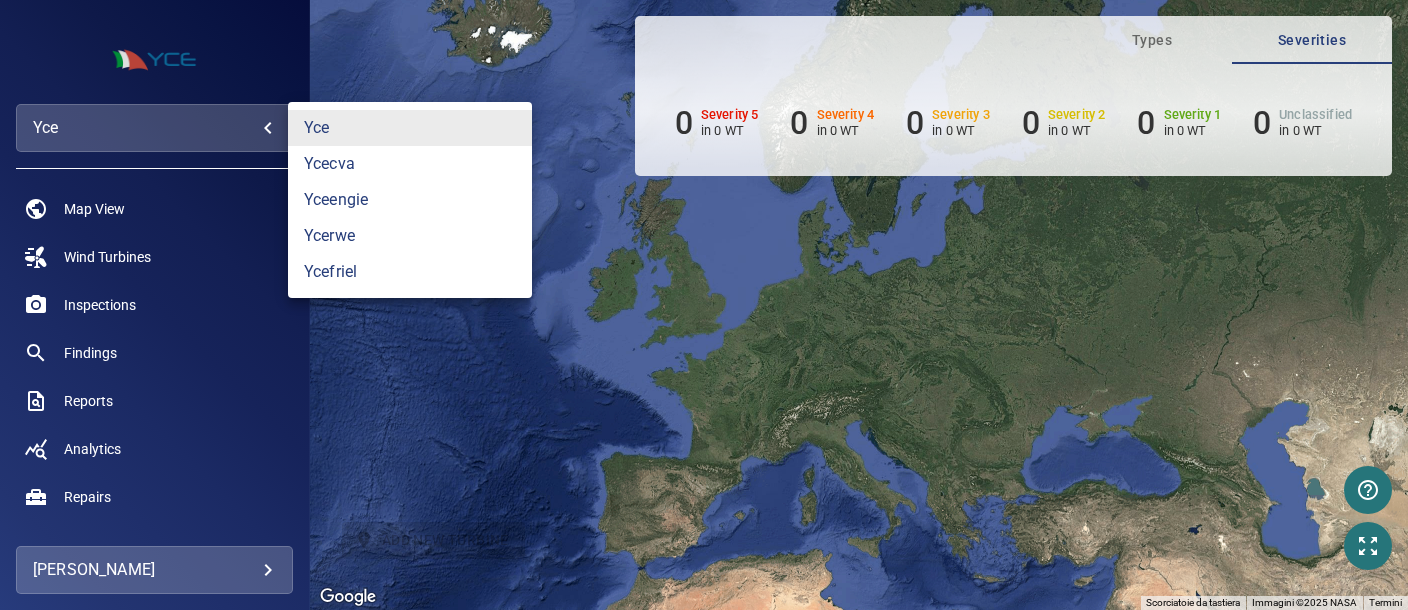 click on "**********" at bounding box center [704, 305] 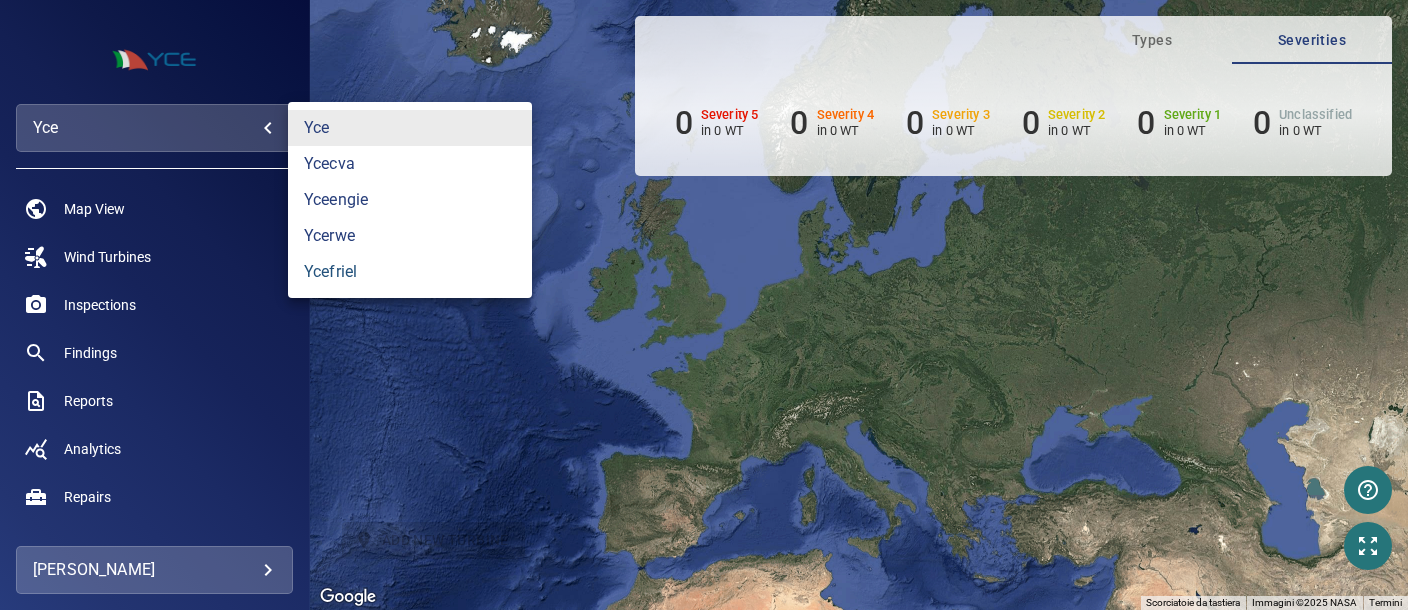 click on "ycefriel" at bounding box center [410, 272] 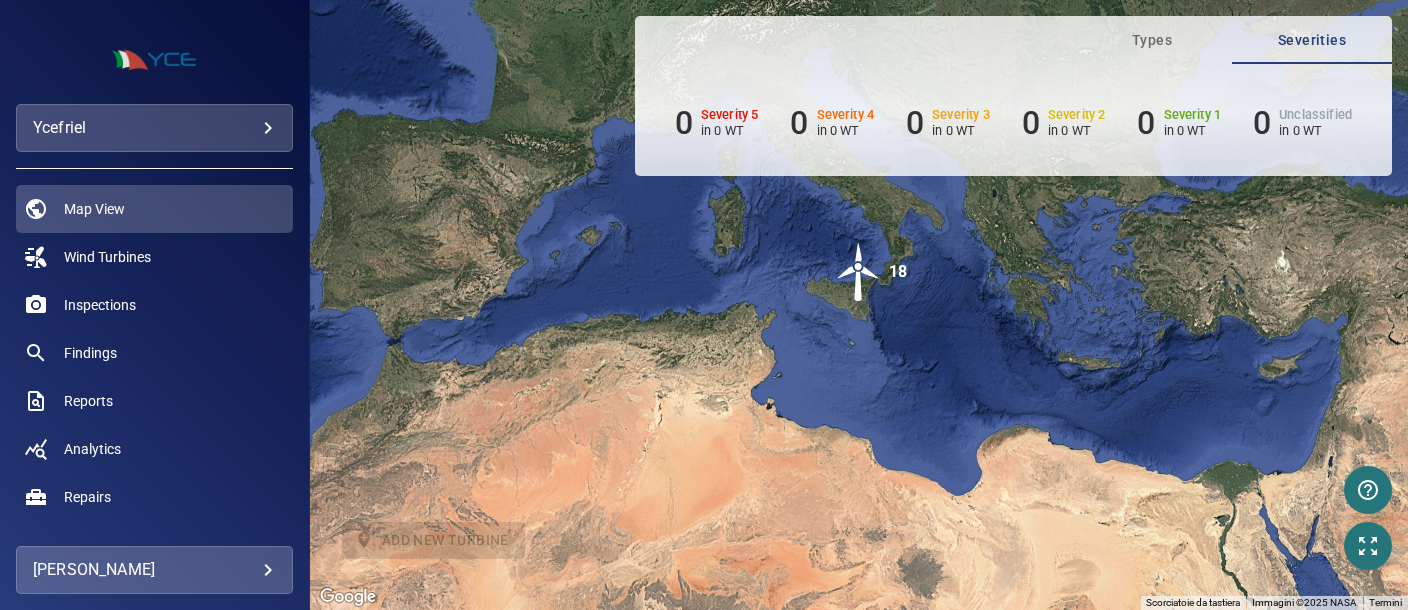 click at bounding box center [859, 272] 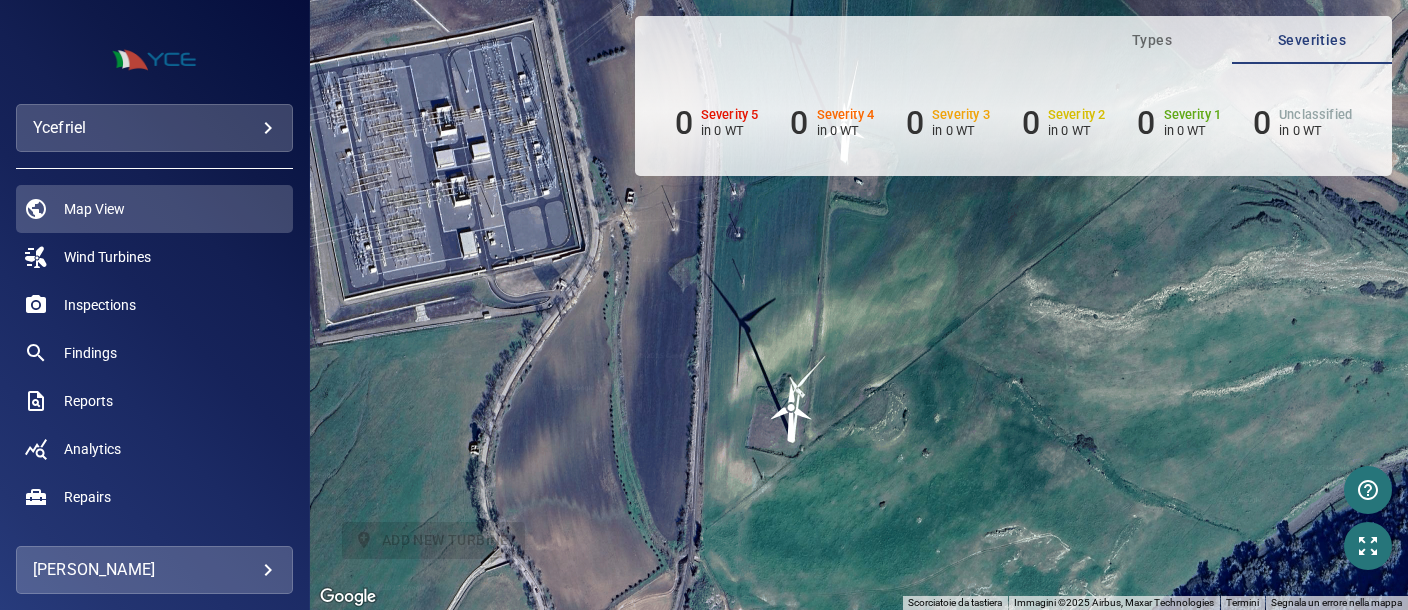 drag, startPoint x: 796, startPoint y: 378, endPoint x: 773, endPoint y: 225, distance: 154.7191 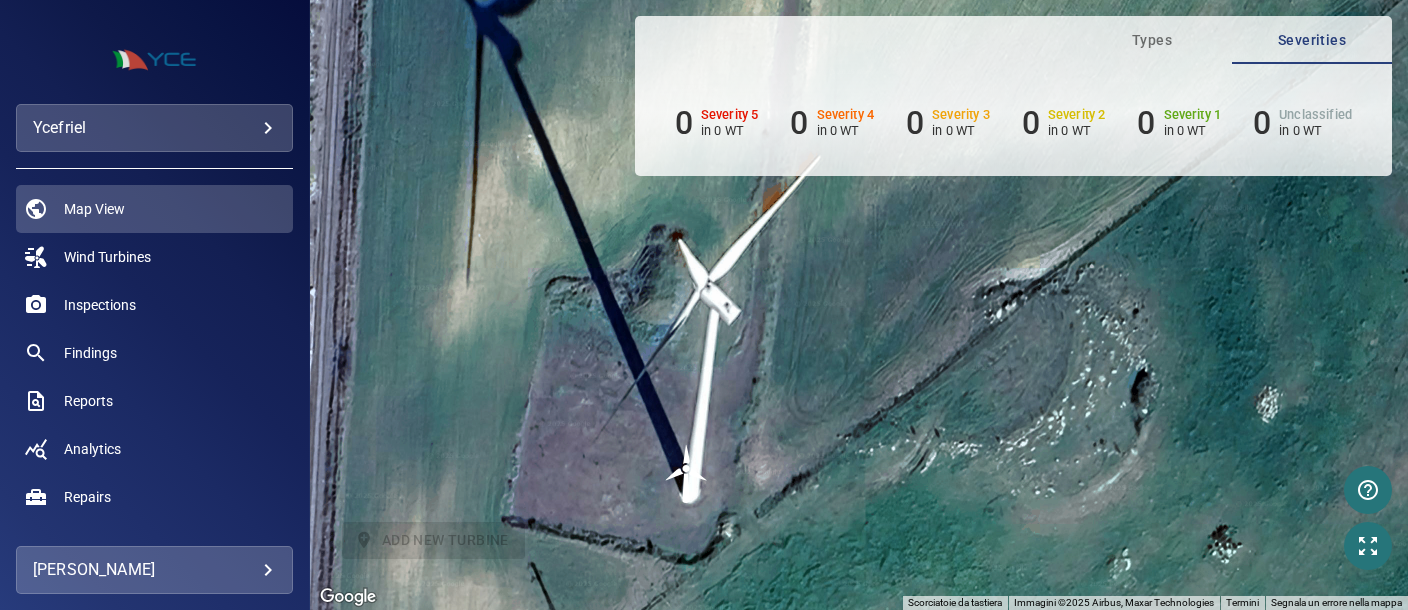 click at bounding box center (687, 474) 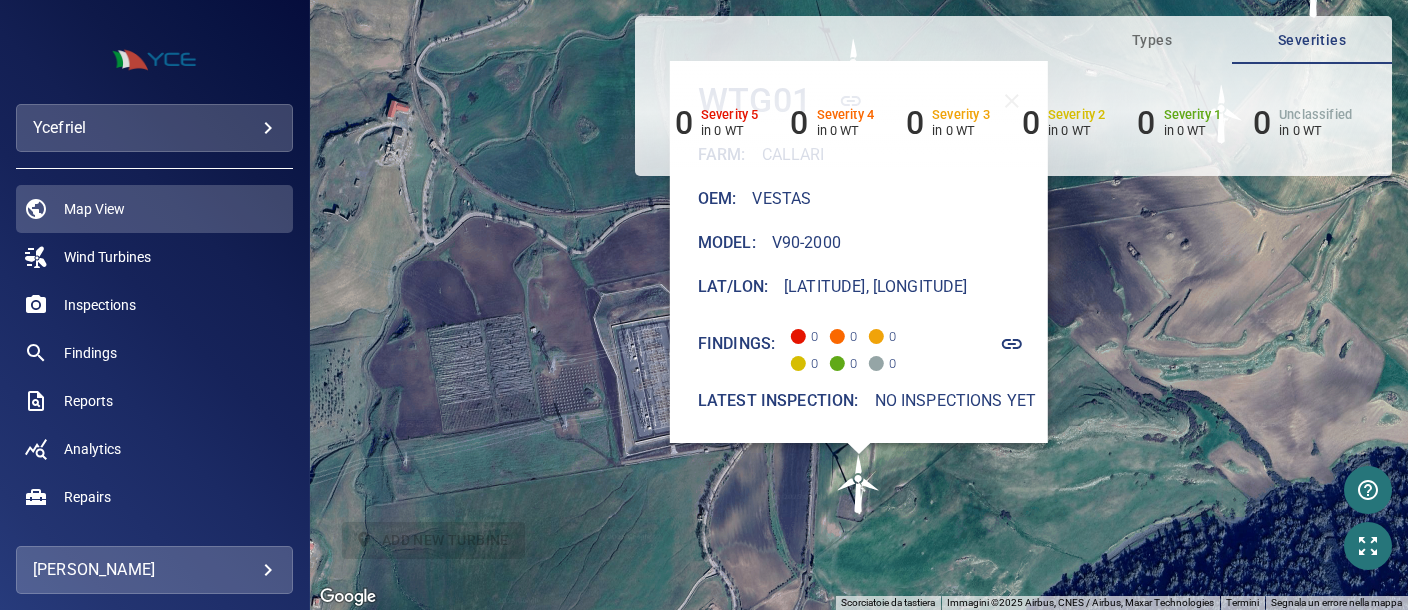 click on "WTG01 Farm : Callari Oem : Vestas Model : V90-2000 Lat/Lon : [LATITUDE], [LONGITUDE] Findings: 0 0 0 0 0 0 Latest inspection: No inspections yet" at bounding box center (859, 305) 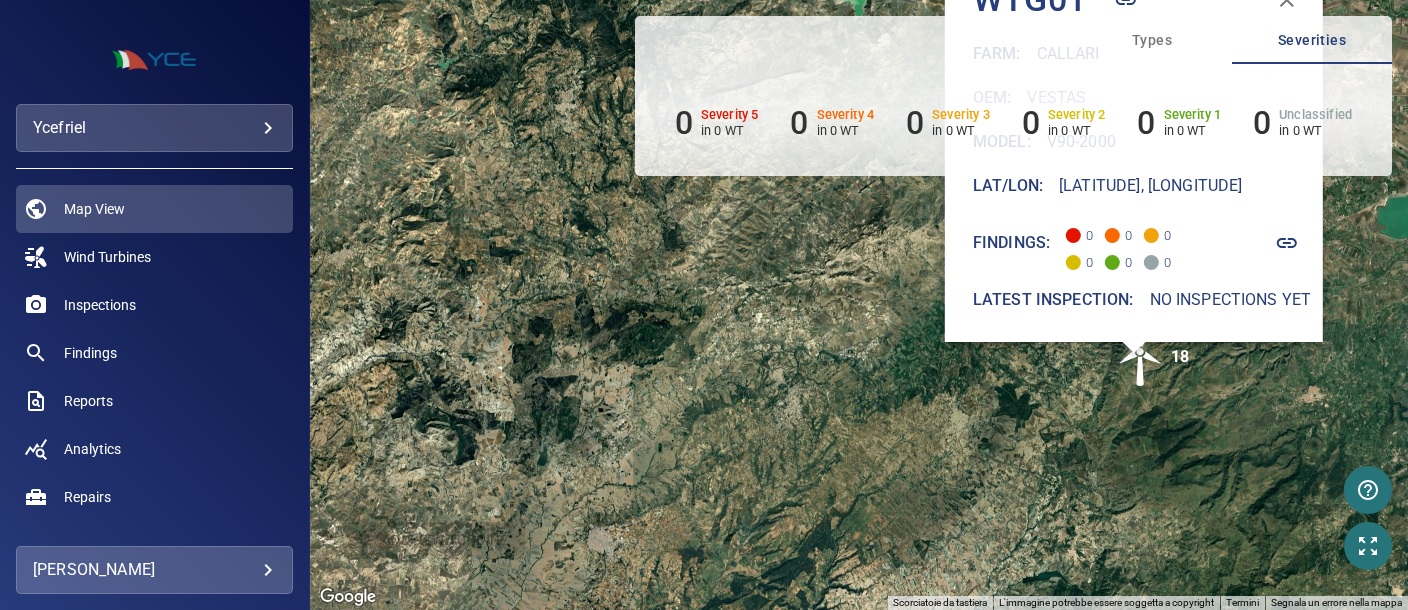 click on "18 WTG01 Farm : Callari Oem : : : Lat/Lon" at bounding box center [704, 305] 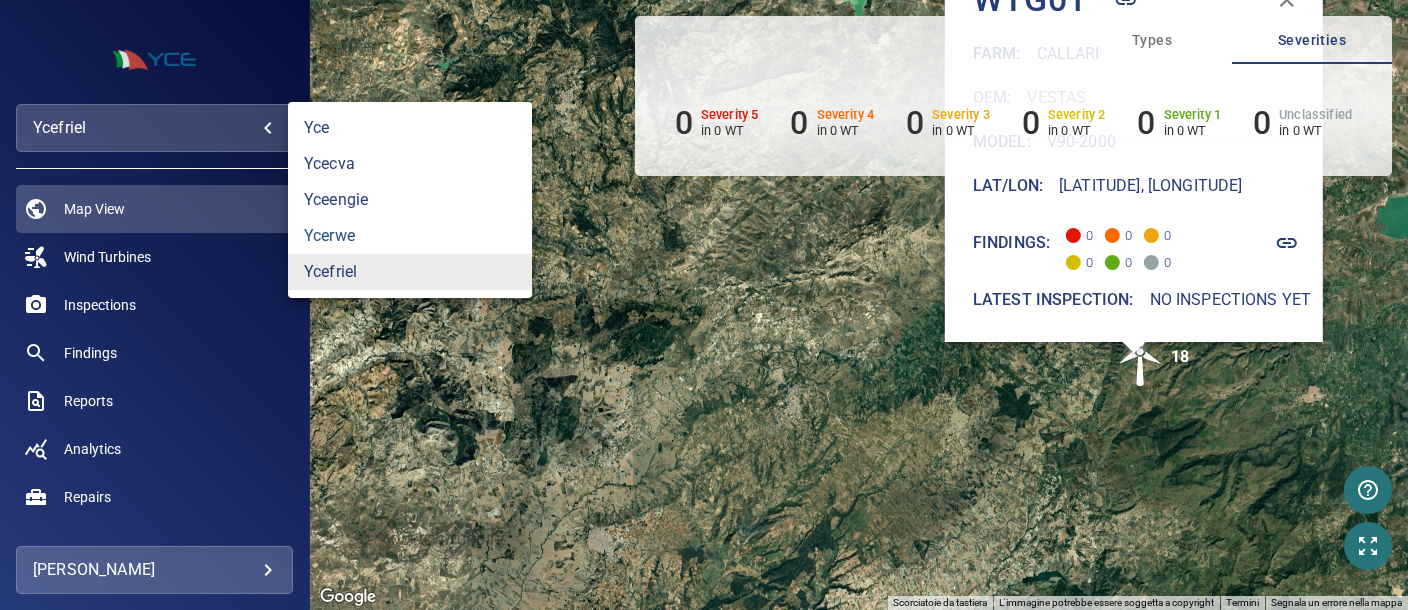 click on "ycerwe" at bounding box center (410, 236) 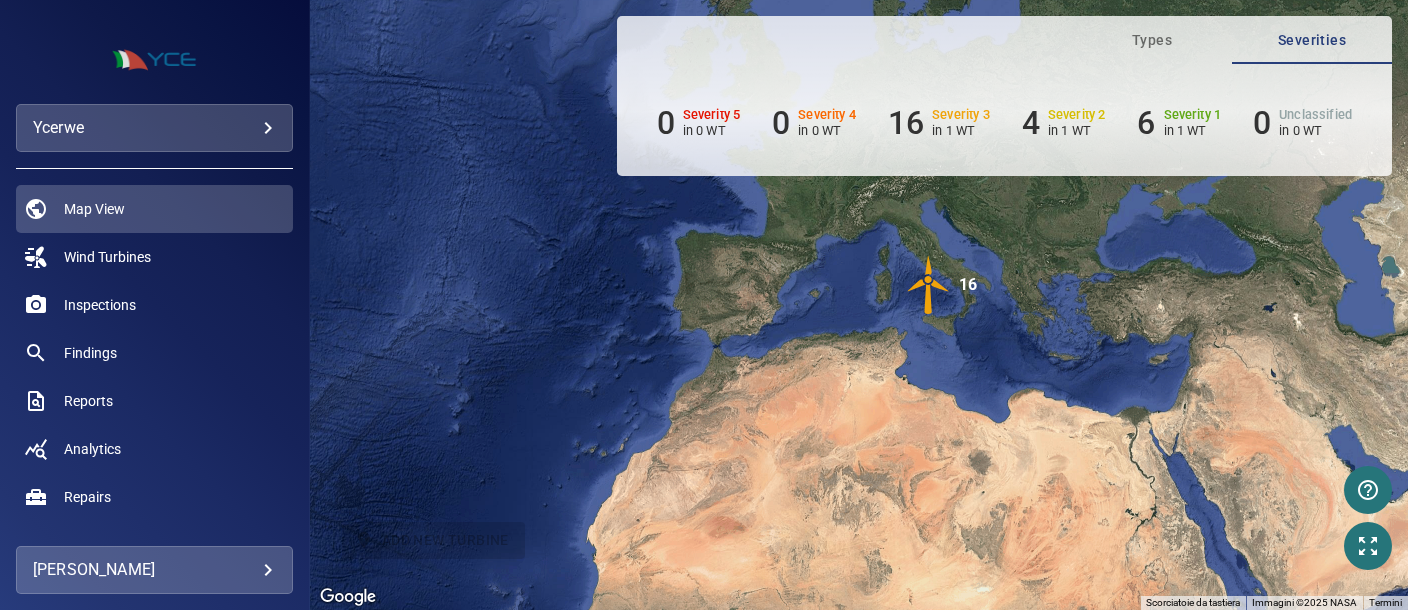 click at bounding box center [929, 285] 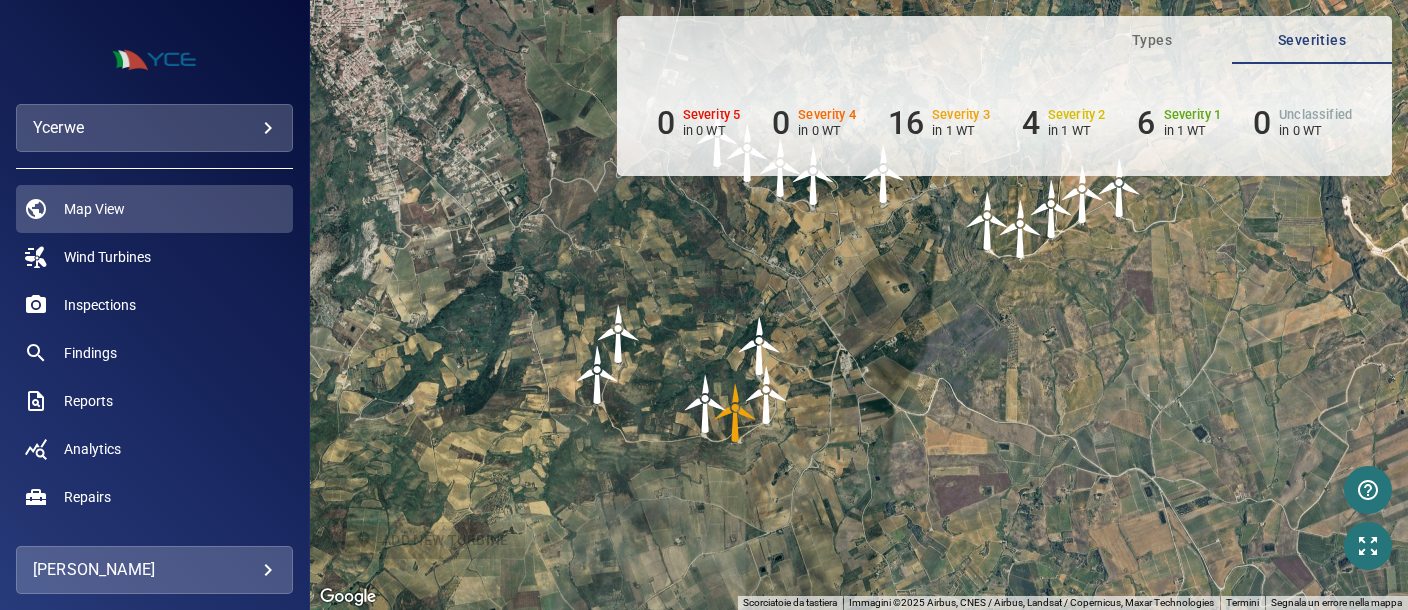 click at bounding box center [706, 404] 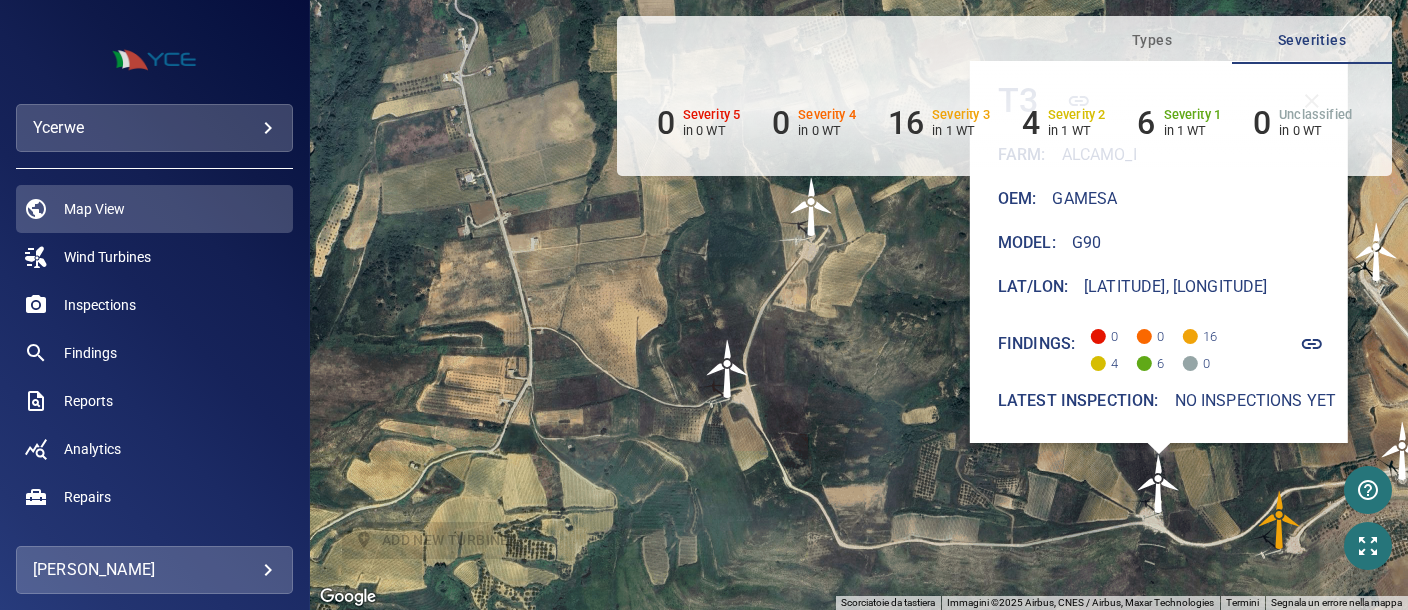 click at bounding box center [1280, 520] 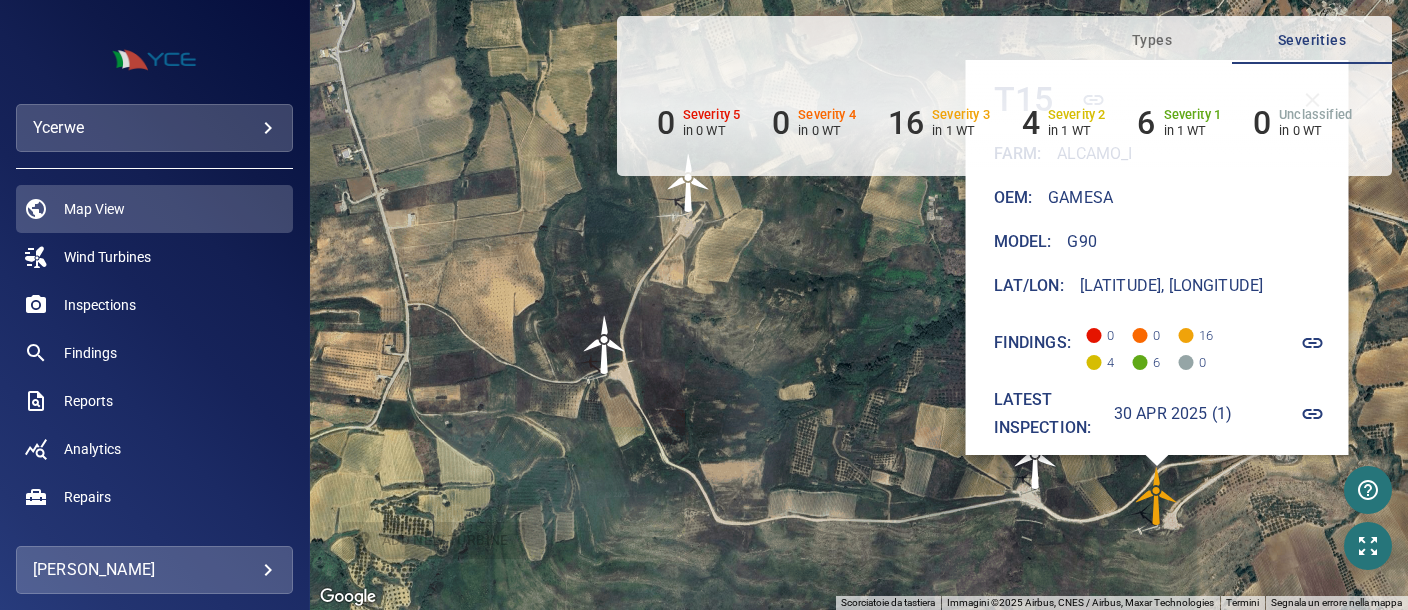 click at bounding box center [1094, 362] 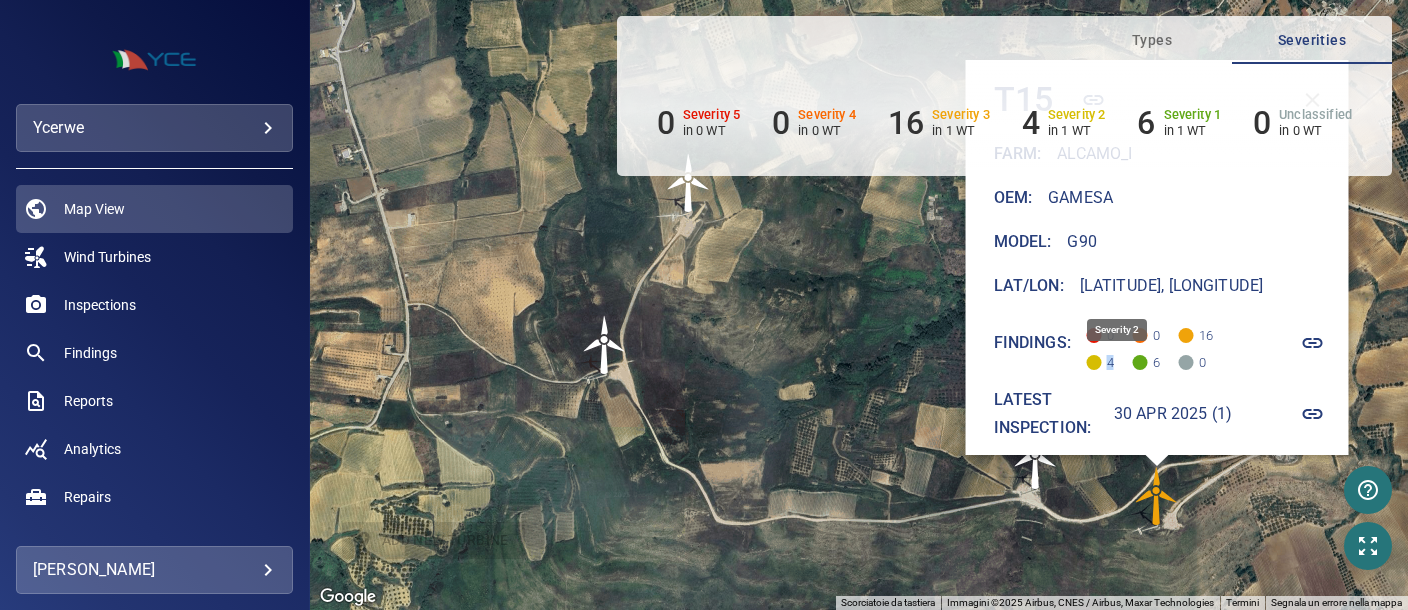 click at bounding box center (1094, 362) 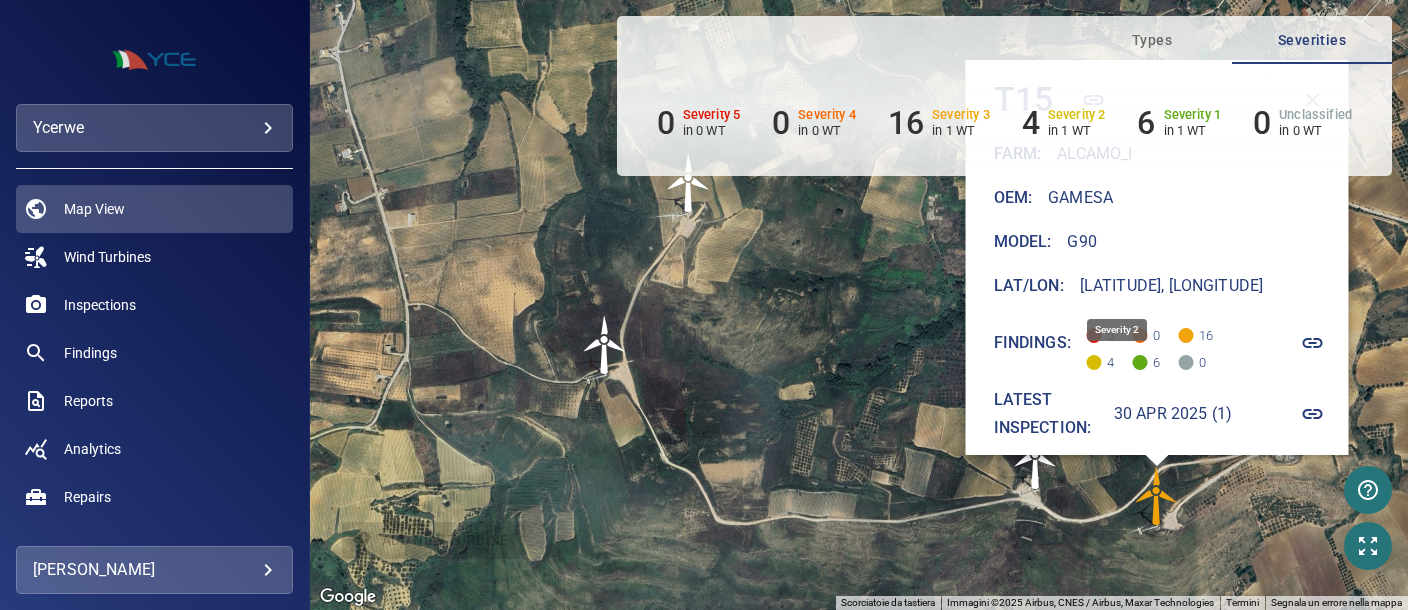 click at bounding box center (1094, 362) 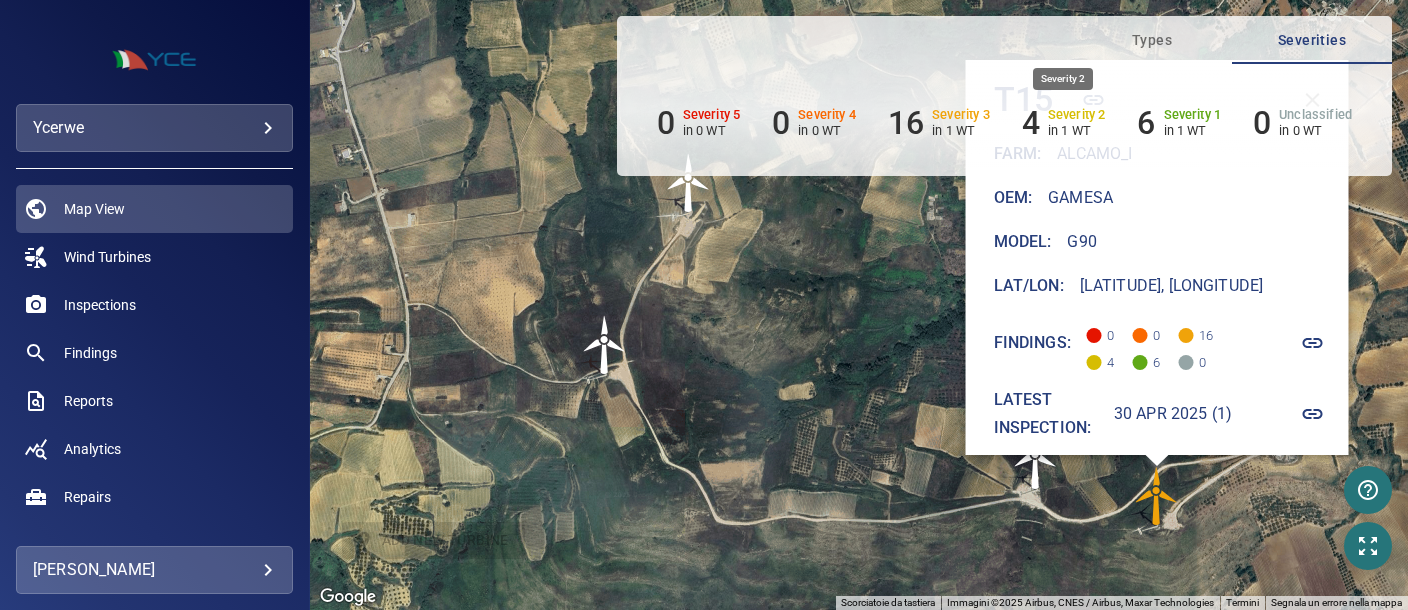 click on "in 1 WT" at bounding box center (1077, 130) 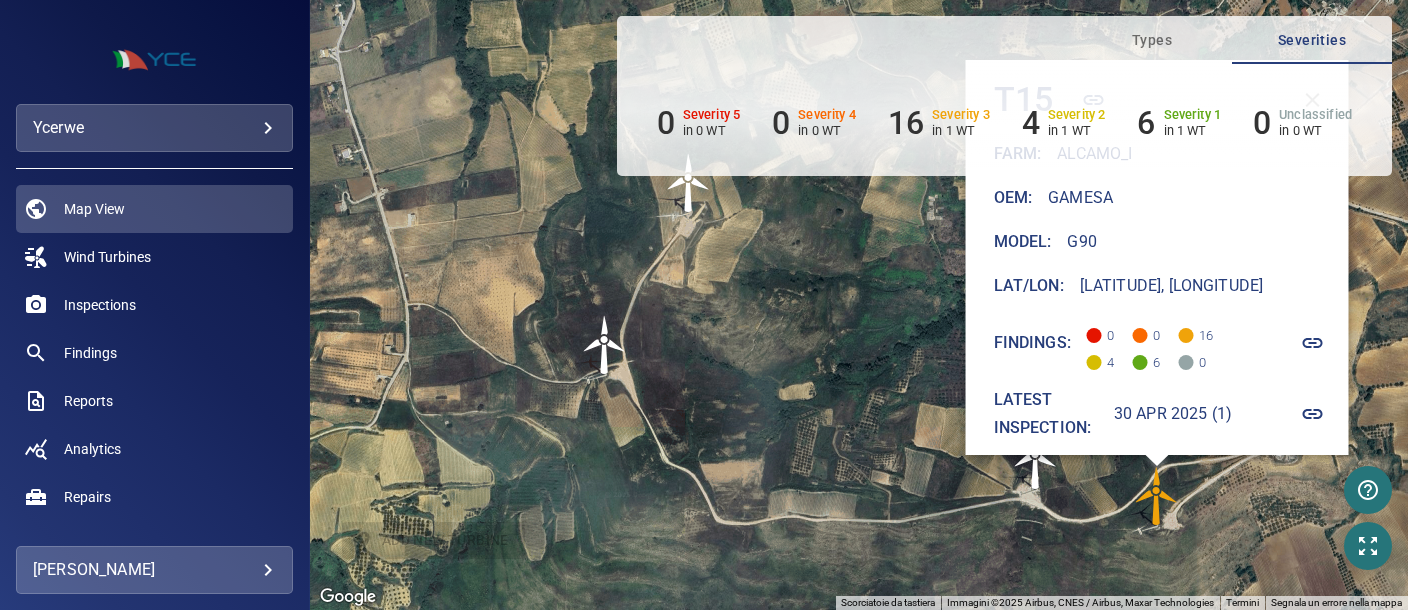 scroll, scrollTop: 16, scrollLeft: 0, axis: vertical 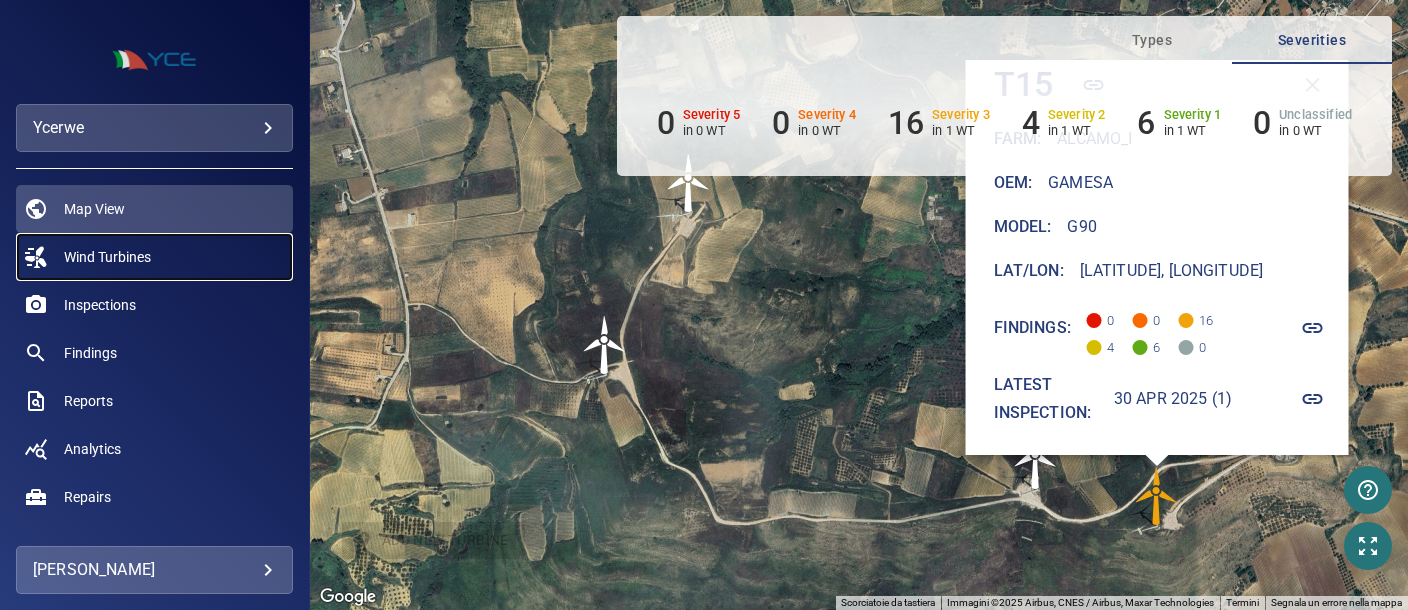 click on "Wind Turbines" at bounding box center [107, 257] 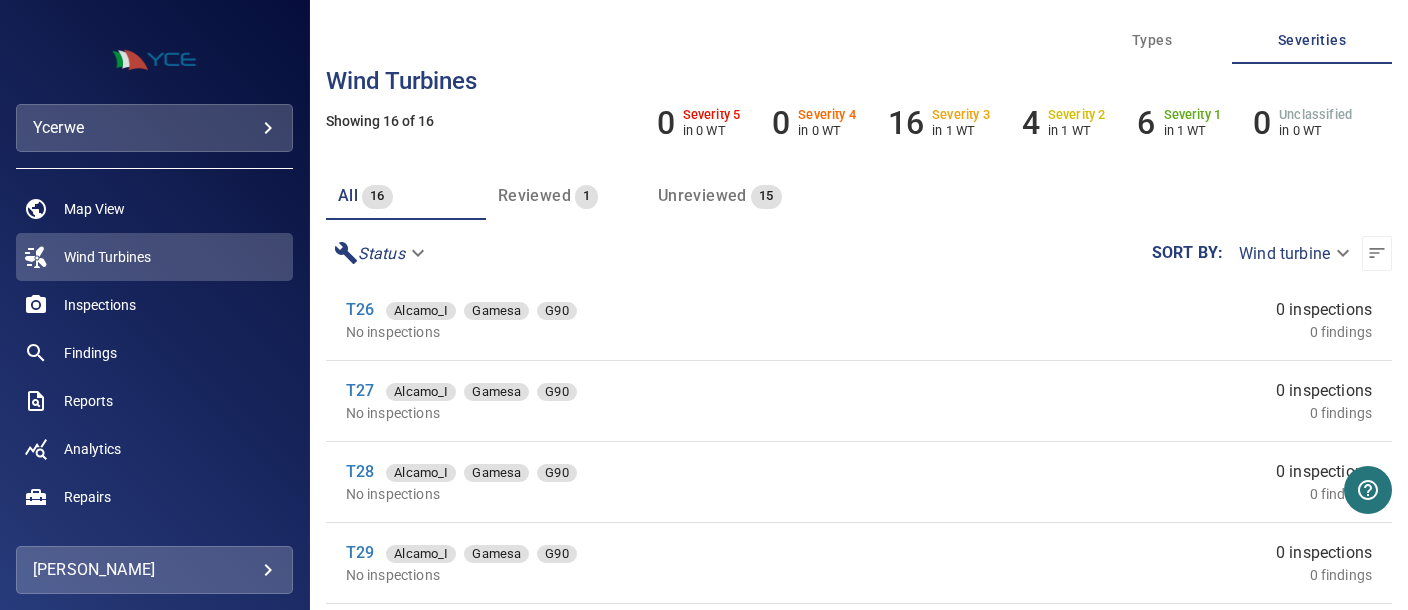 scroll, scrollTop: 0, scrollLeft: 0, axis: both 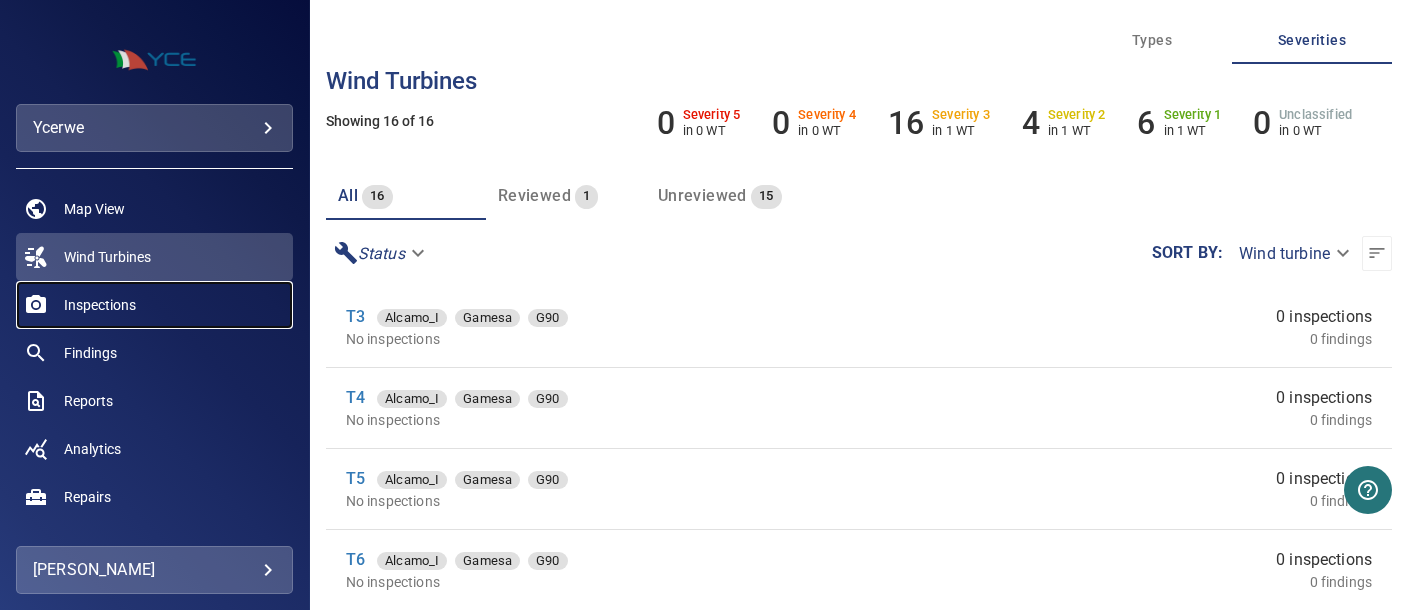 click on "Inspections" at bounding box center (100, 305) 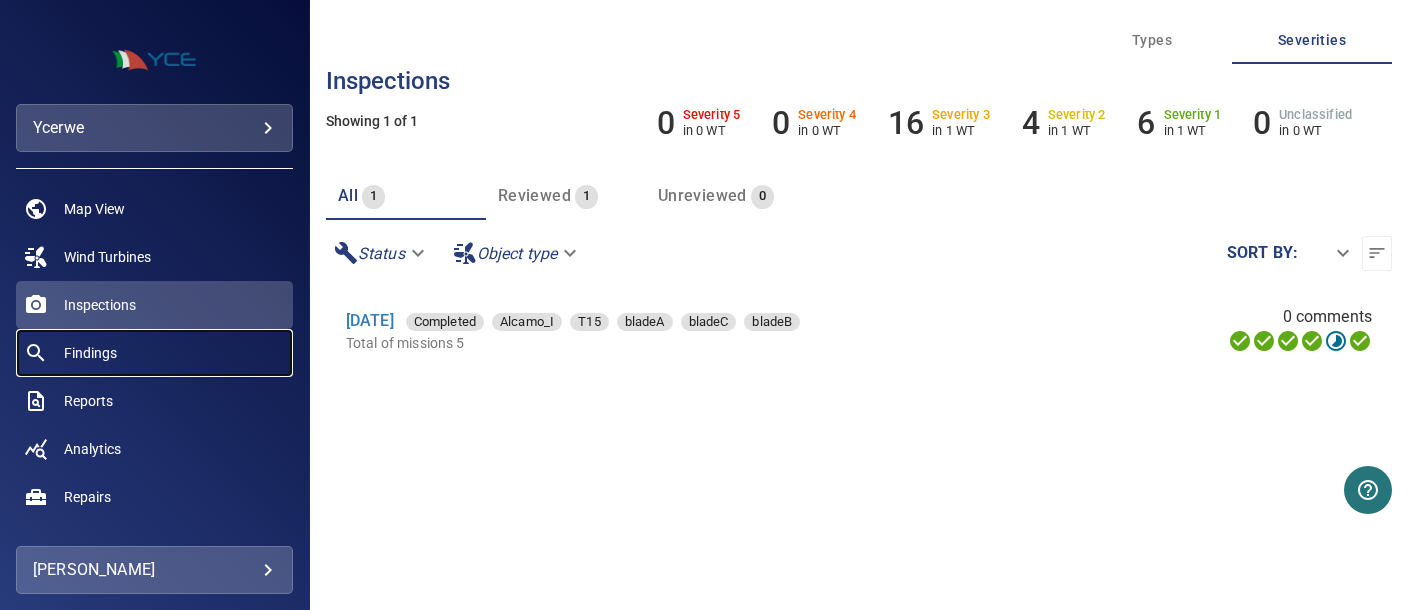 click on "Findings" at bounding box center [90, 353] 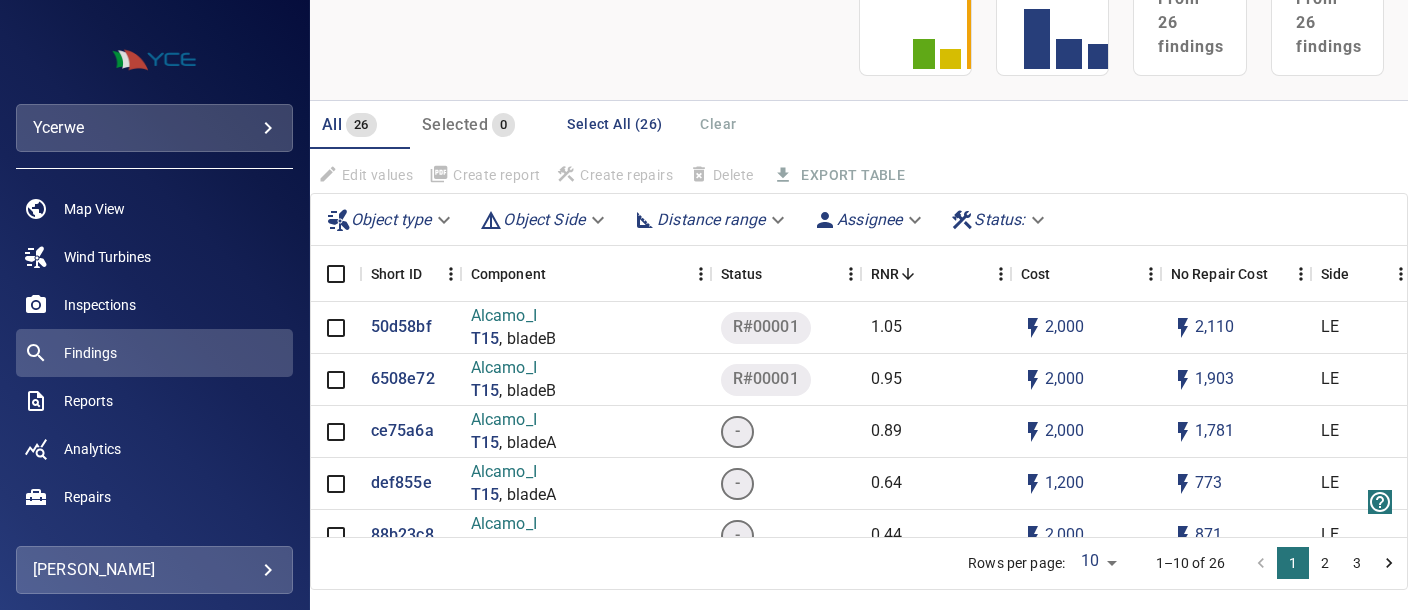 scroll, scrollTop: 226, scrollLeft: 0, axis: vertical 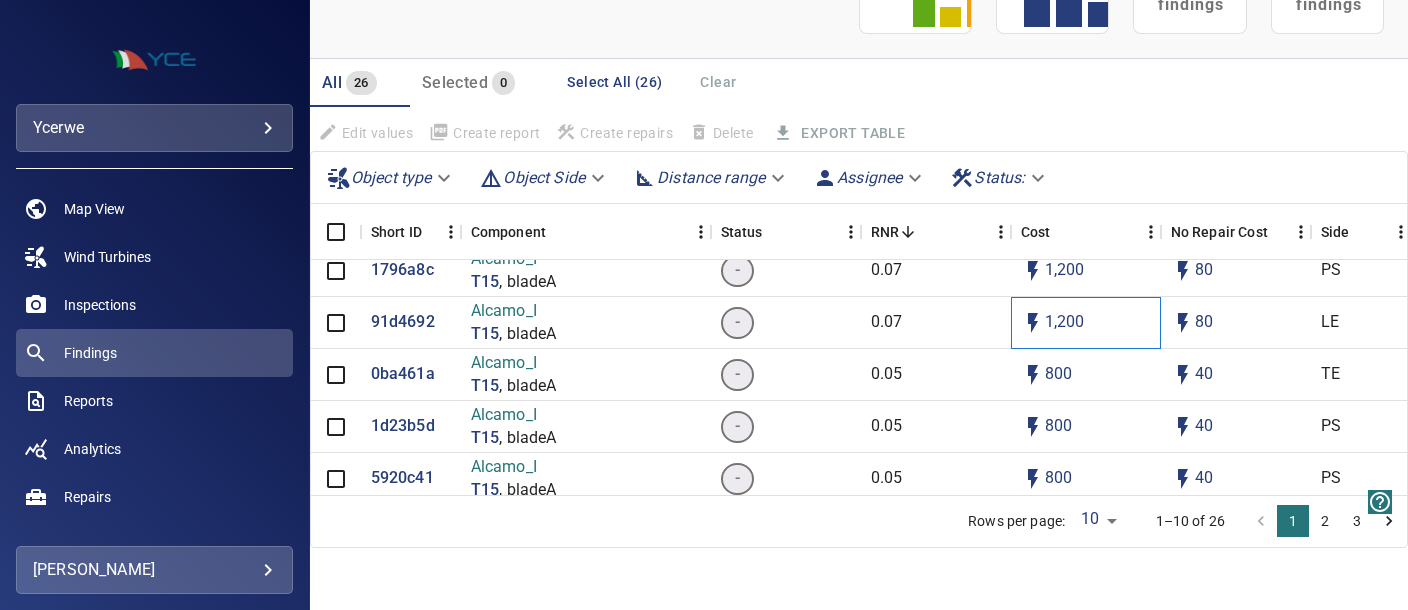 click on "1,200" at bounding box center (1065, 322) 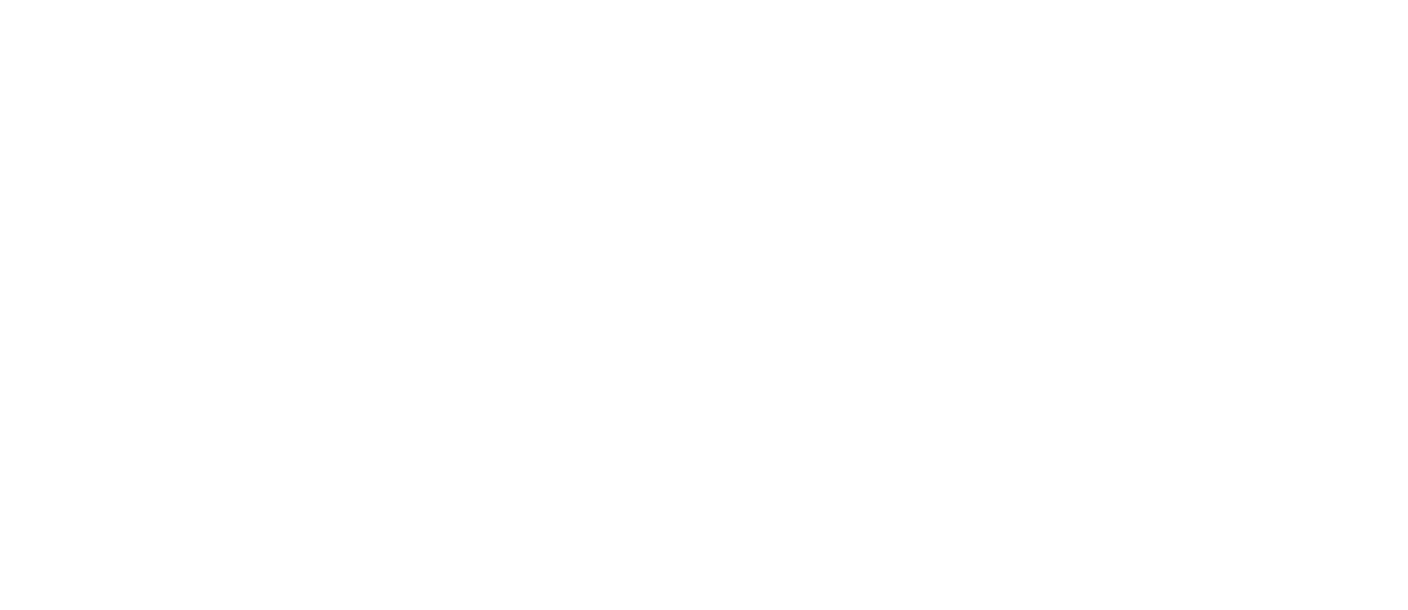 scroll, scrollTop: 0, scrollLeft: 0, axis: both 